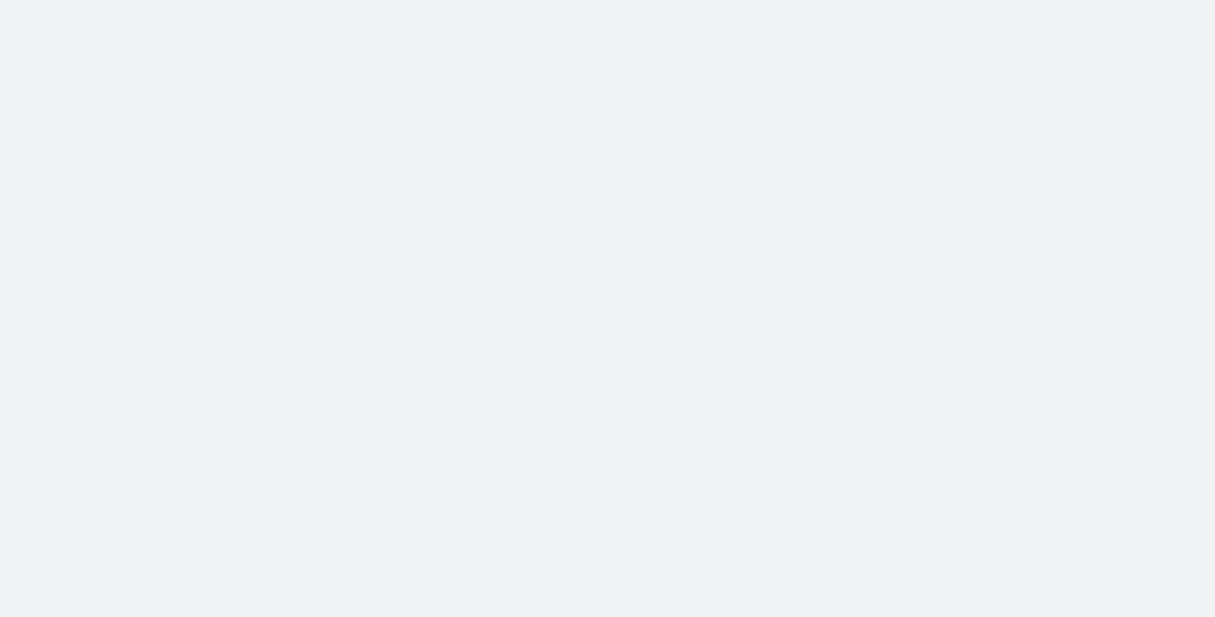 scroll, scrollTop: 0, scrollLeft: 0, axis: both 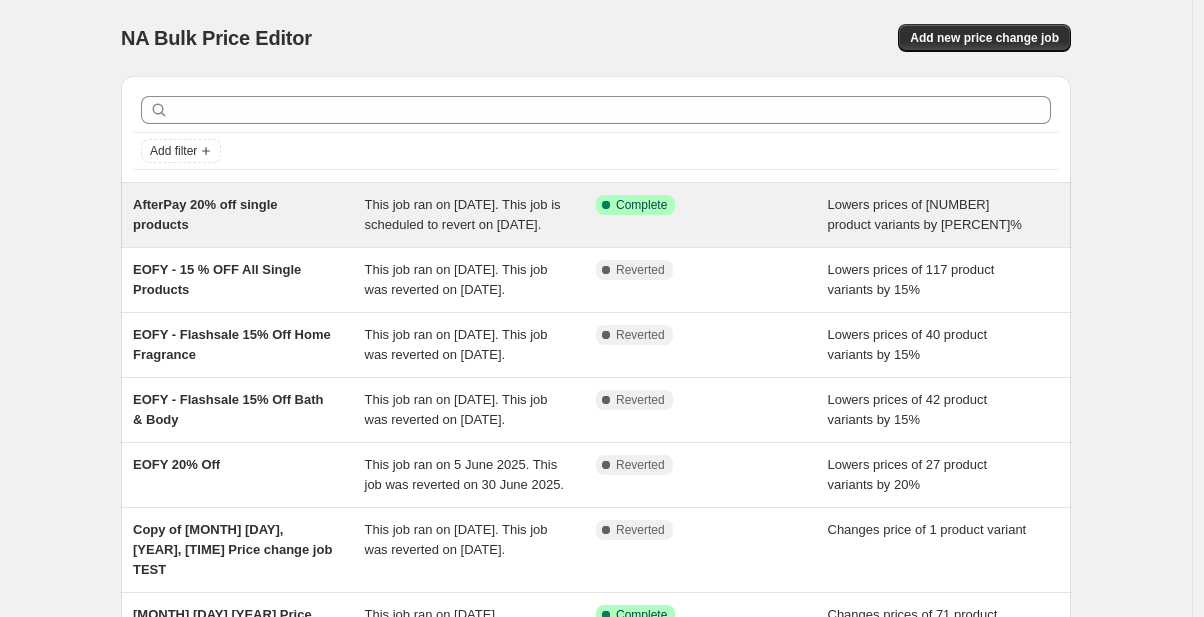 click on "Success Complete Complete" at bounding box center (712, 215) 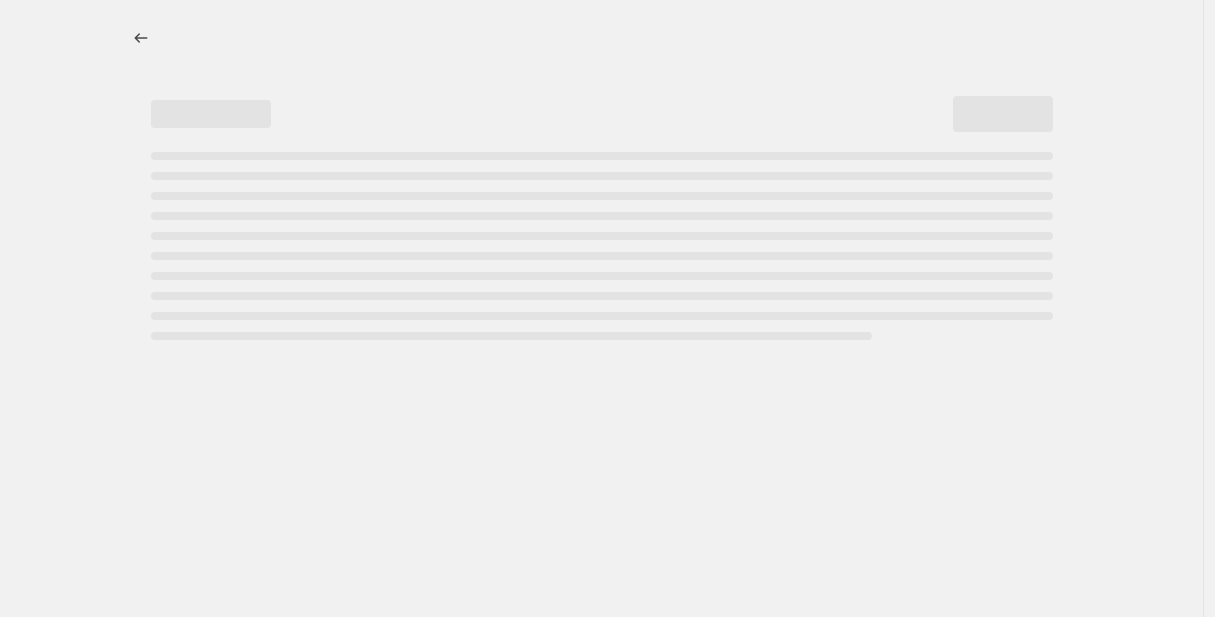 select on "percentage" 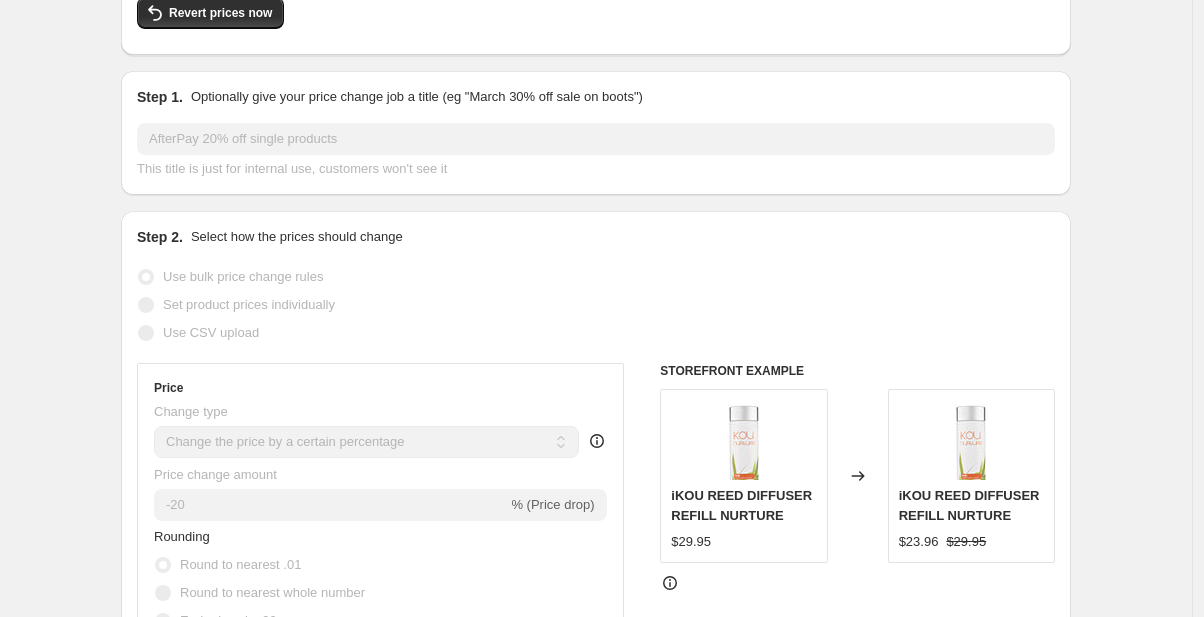 scroll, scrollTop: 0, scrollLeft: 0, axis: both 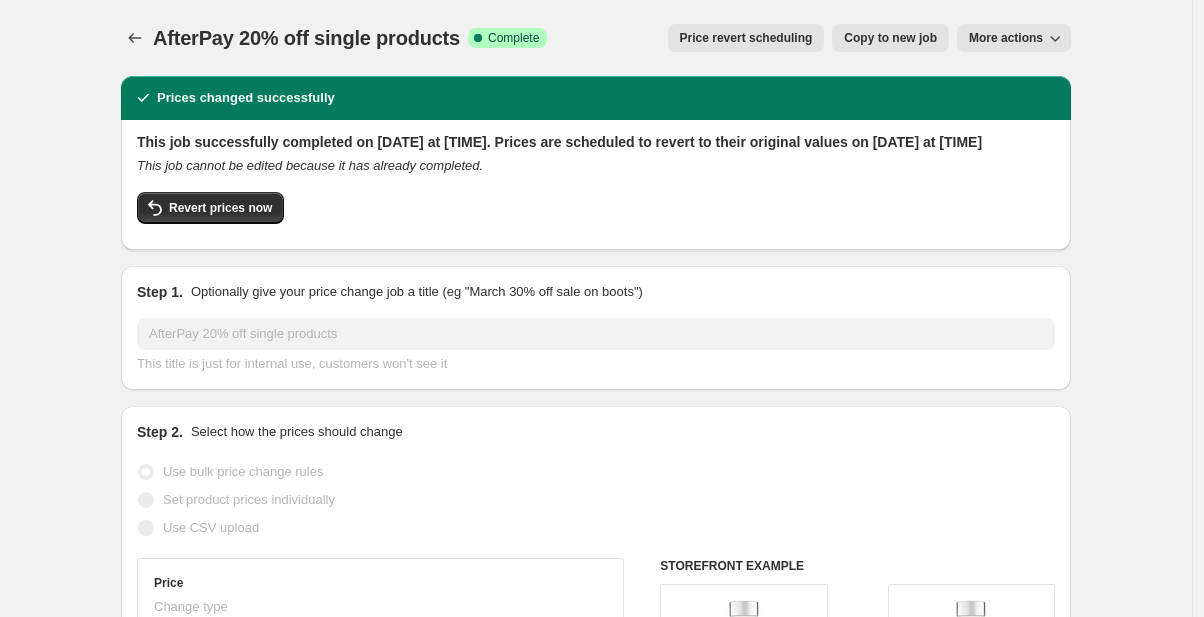 click 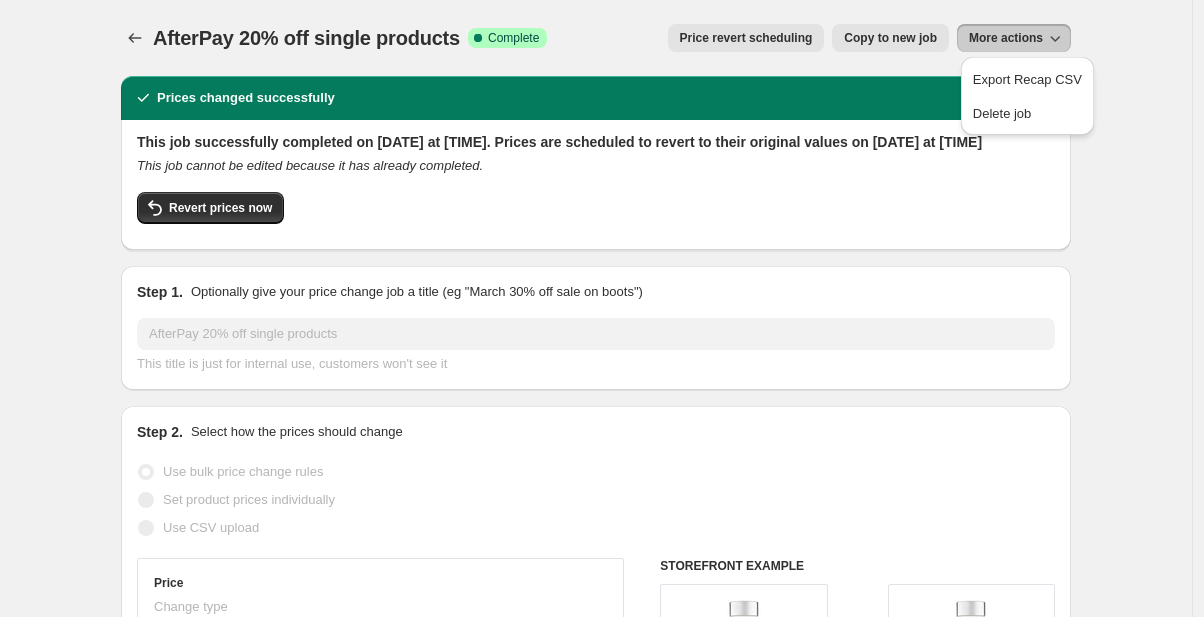 click on "AfterPay [PERCENT]% off single products. This page is ready AfterPay [PERCENT]% off single products Success Complete Complete Price revert scheduling Copy to new job Export Recap CSV Delete job More actions Price revert scheduling Copy to new job More actions Prices changed successfully This job successfully completed on [DATE] at [TIME]. Prices are scheduled to revert to their original values on [DATE] at [TIME] This job cannot be edited because it has already completed. Revert prices now Step 1. Optionally give your price change job a title (eg "[MONTH] [PERCENT]% off sale on boots") AfterPay [PERCENT]% off single products This title is just for internal use, customers won't see it Step 2. Select how the prices should change Use bulk price change rules Set product prices individually Use CSV upload Price Change type Change the price to a certain amount Change the price by a certain amount Change the price by a certain percentage Change the price to the current compare at price (price before sale) Don't change the price -[PERCENT]" at bounding box center (596, 1296) 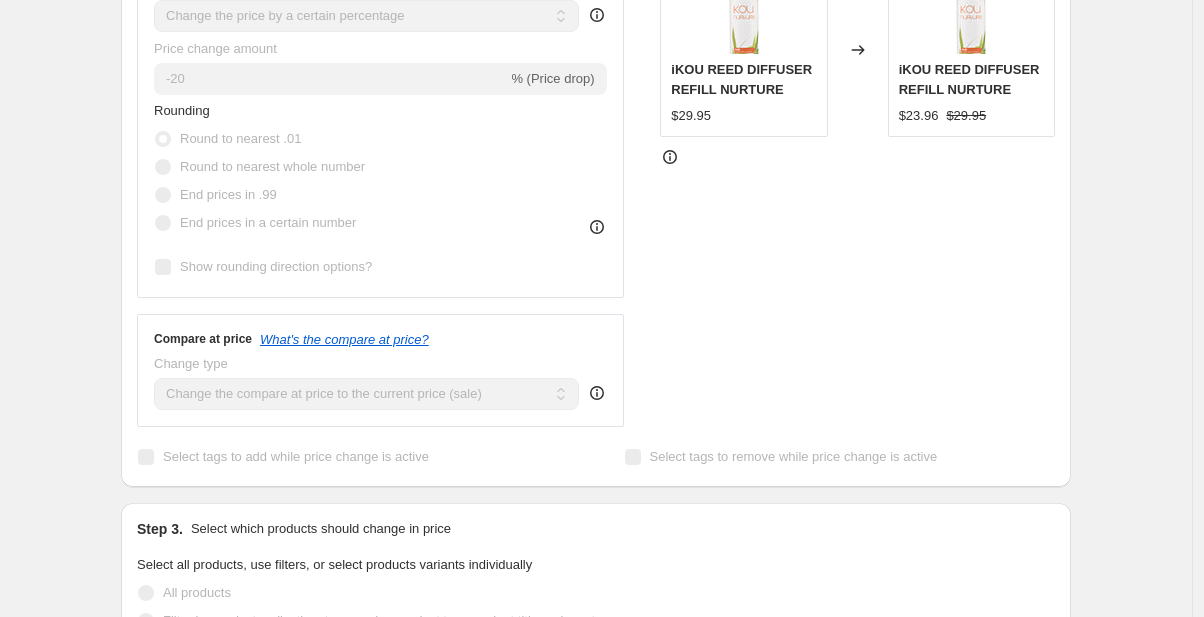 scroll, scrollTop: 0, scrollLeft: 0, axis: both 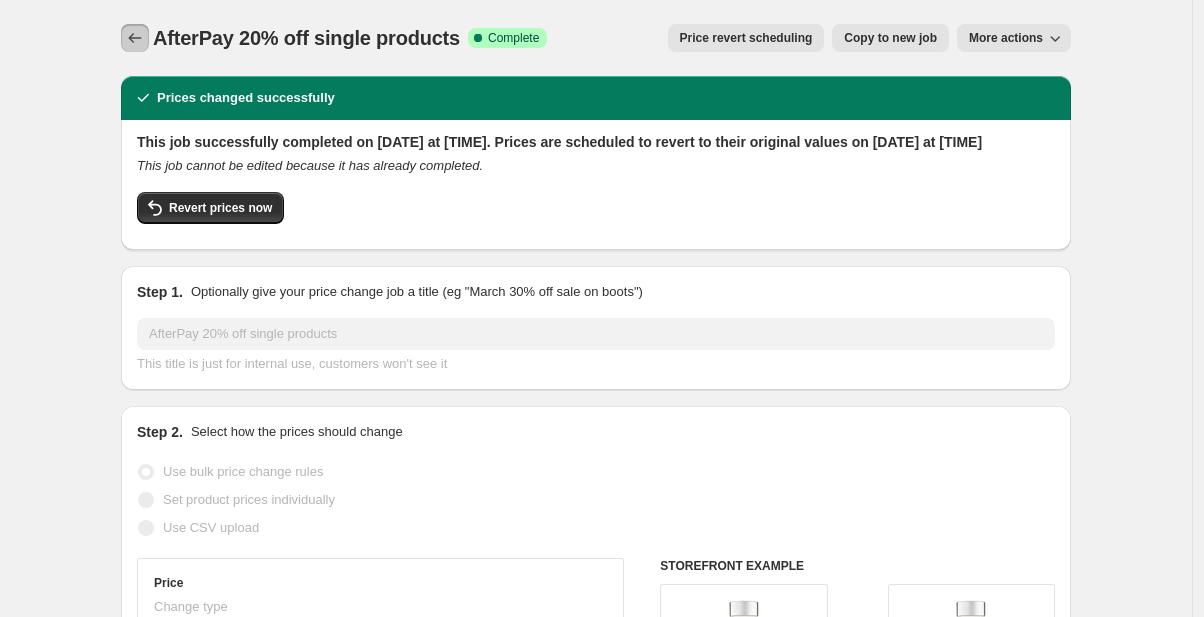 click 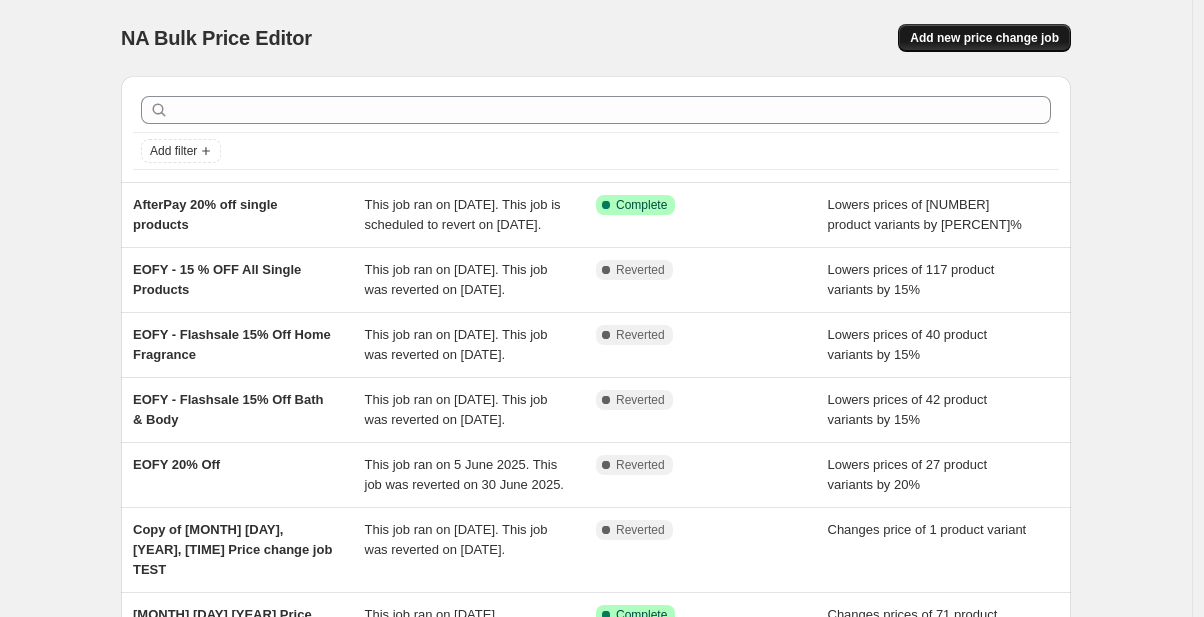 click on "Add new price change job" at bounding box center [984, 38] 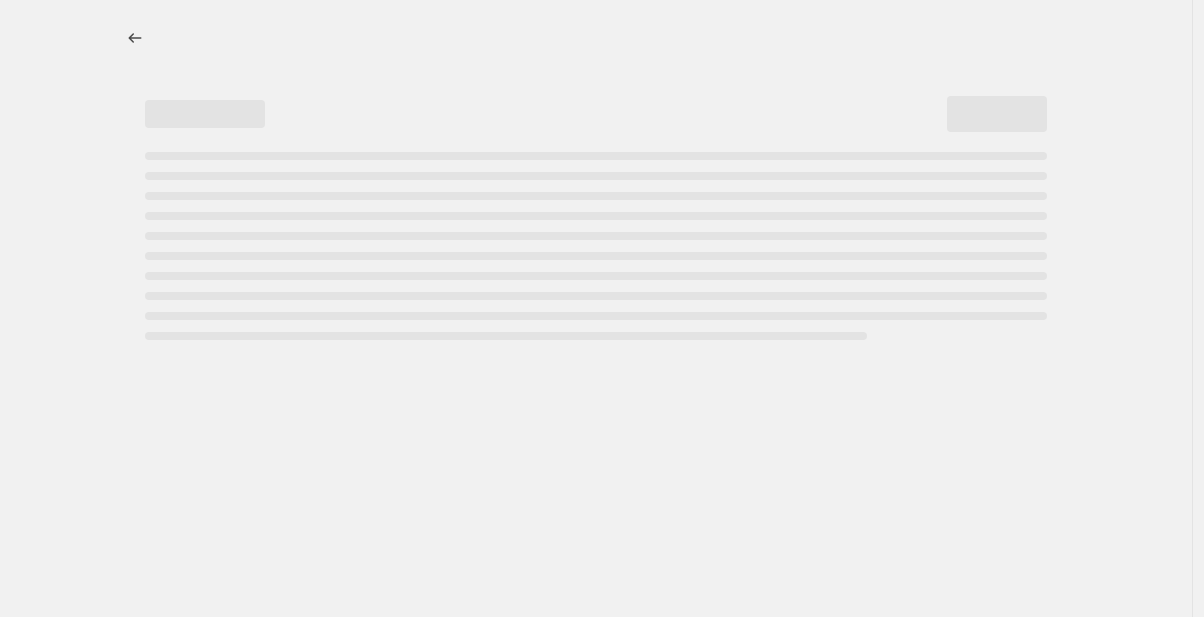 select on "percentage" 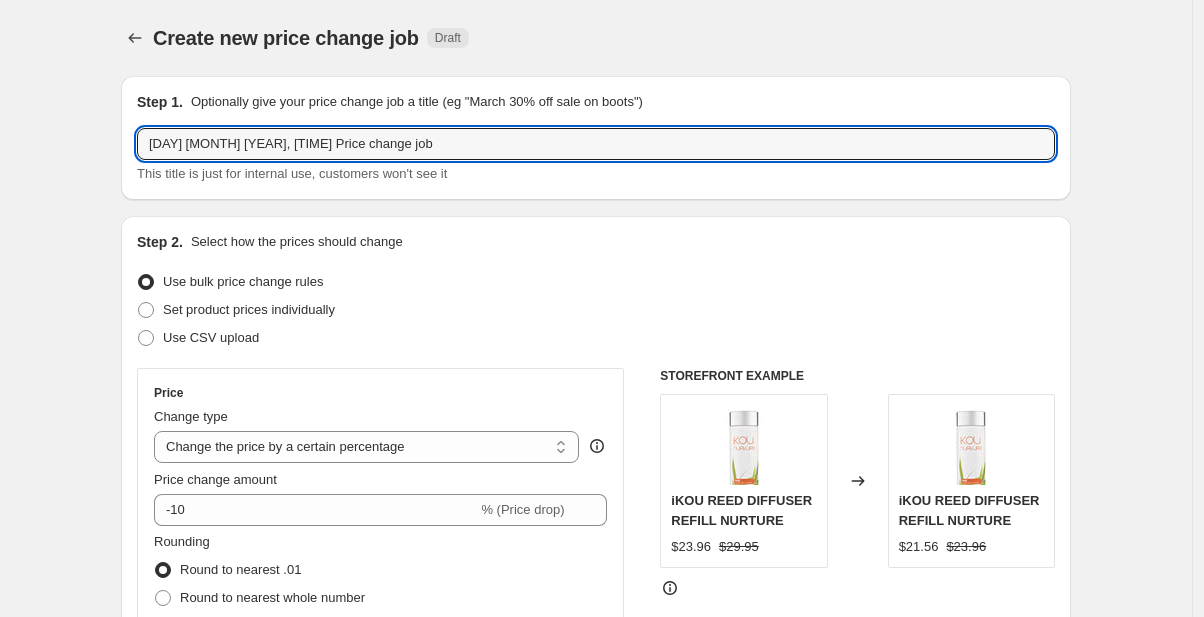 drag, startPoint x: 438, startPoint y: 148, endPoint x: 46, endPoint y: 124, distance: 392.734 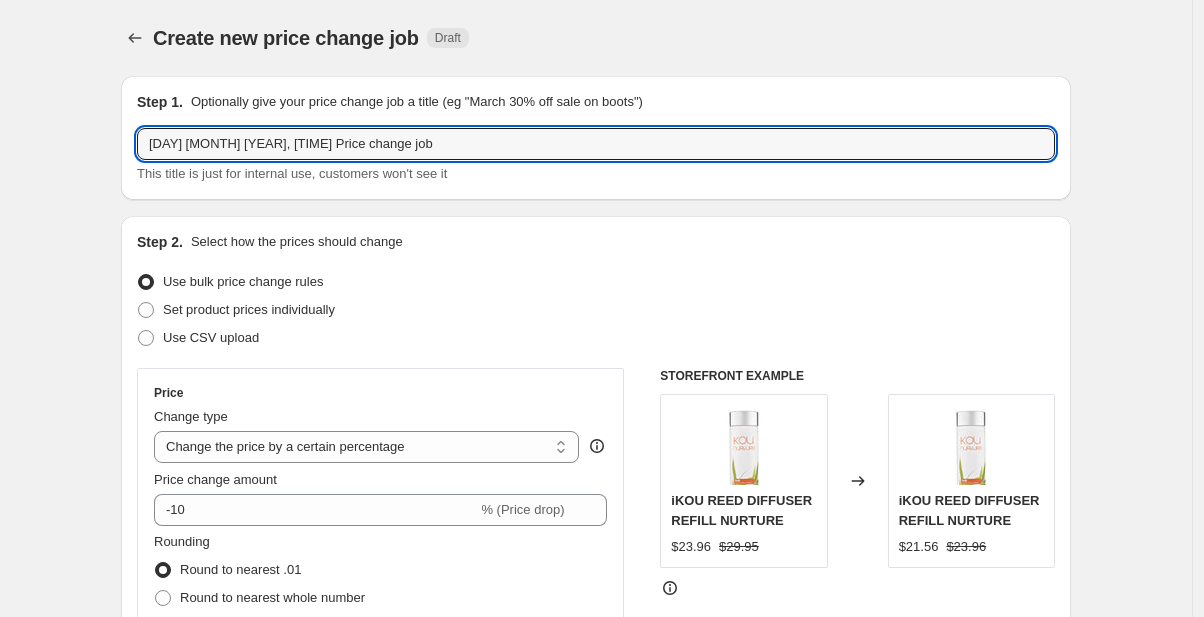 click on "Create new price change job. This page is ready Create new price change job Draft Step 1. Optionally give your price change job a title (eg "[MONTH] [PERCENT]% off sale on boots") [DAY] [MONTH] [YEAR], [TIME] Price change job This title is just for internal use, customers won't see it Step 2. Select how the prices should change Use bulk price change rules Set product prices individually Use CSV upload Price Change type Change the price to a certain amount Change the price by a certain amount Change the price by a certain percentage Change the price to the current compare at price (price before sale) Change the price by a certain amount relative to the compare at price Change the price by a certain percentage relative to the compare at price Don't change the price Change the price by a certain percentage relative to the cost per item Change price to certain cost margin Change the price by a certain percentage Price change amount [PERCENT]% (Price drop) Rounding Round to nearest .01 Round to nearest whole number End prices in .99" at bounding box center (596, 1006) 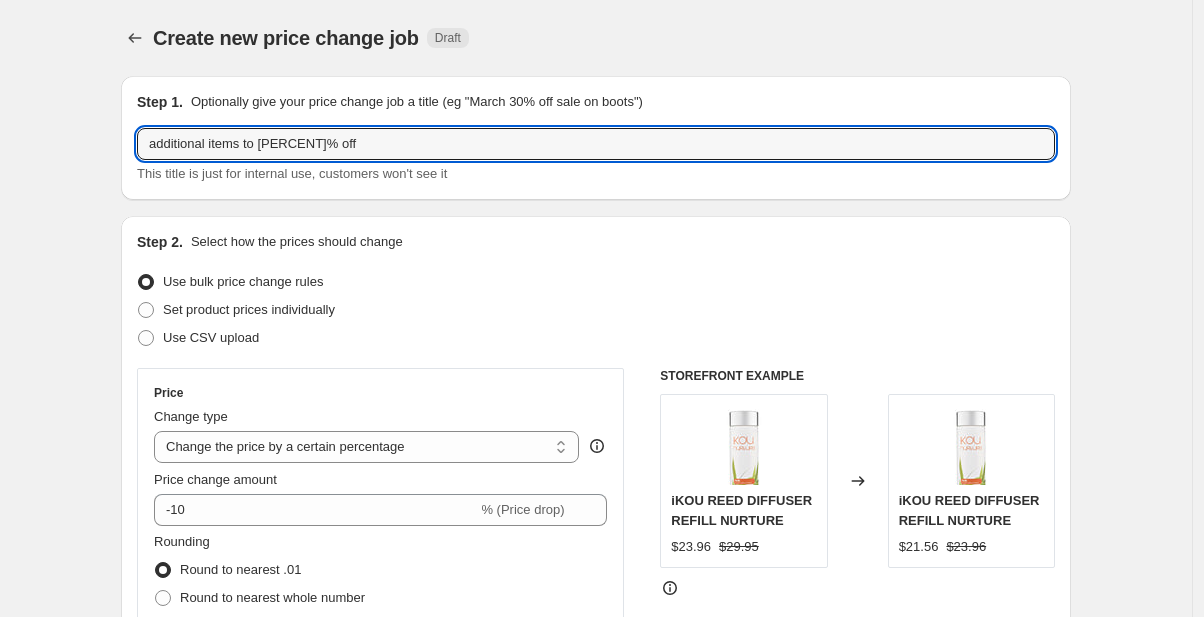 type on "additional items to [PERCENT]% off" 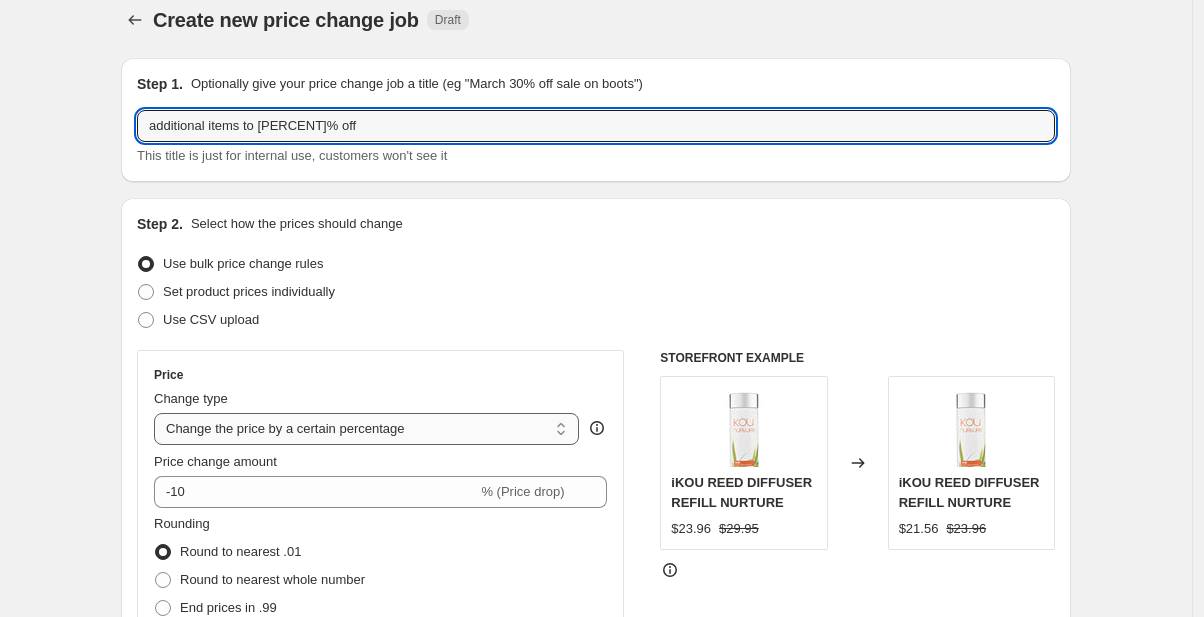 scroll, scrollTop: 22, scrollLeft: 0, axis: vertical 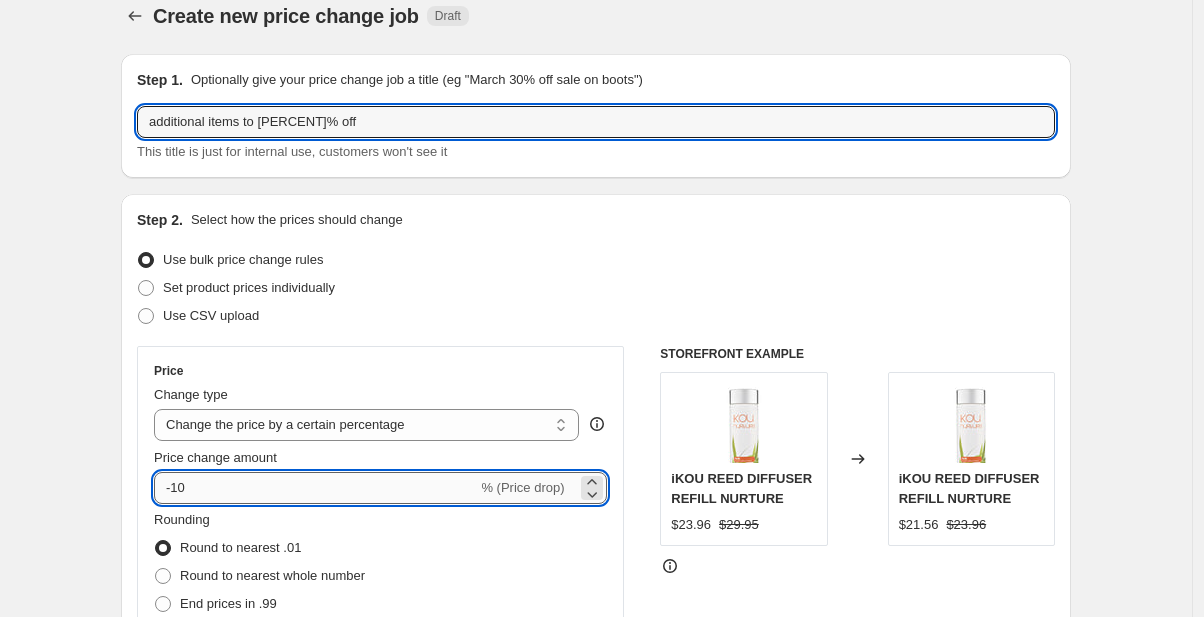 click on "-10" at bounding box center (315, 488) 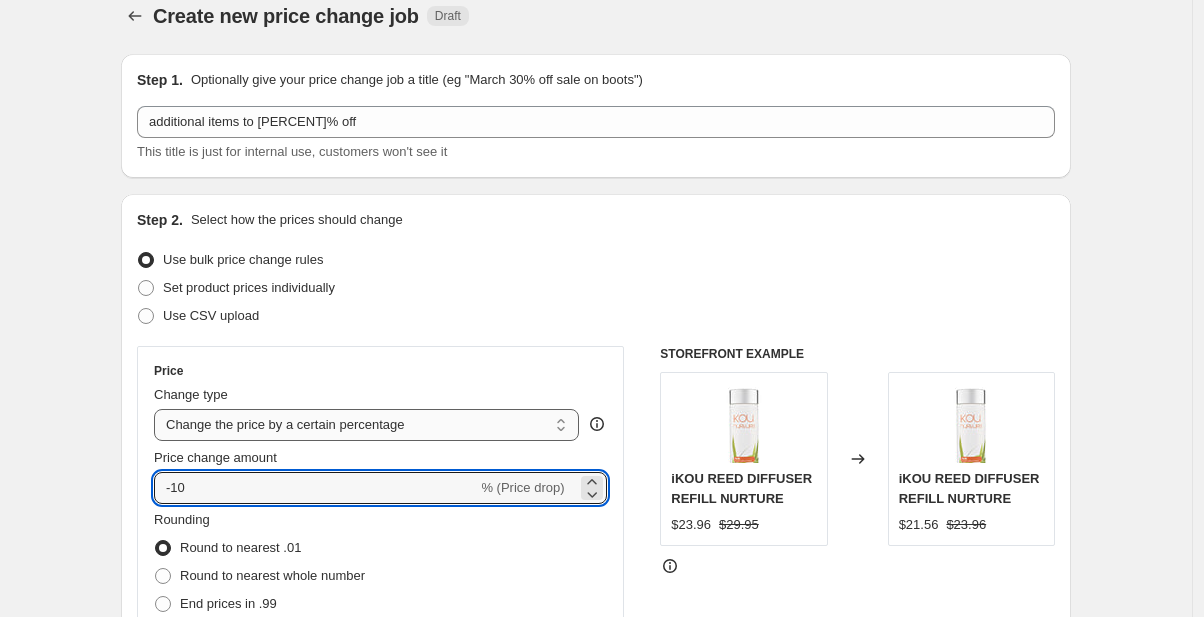 type on "-1" 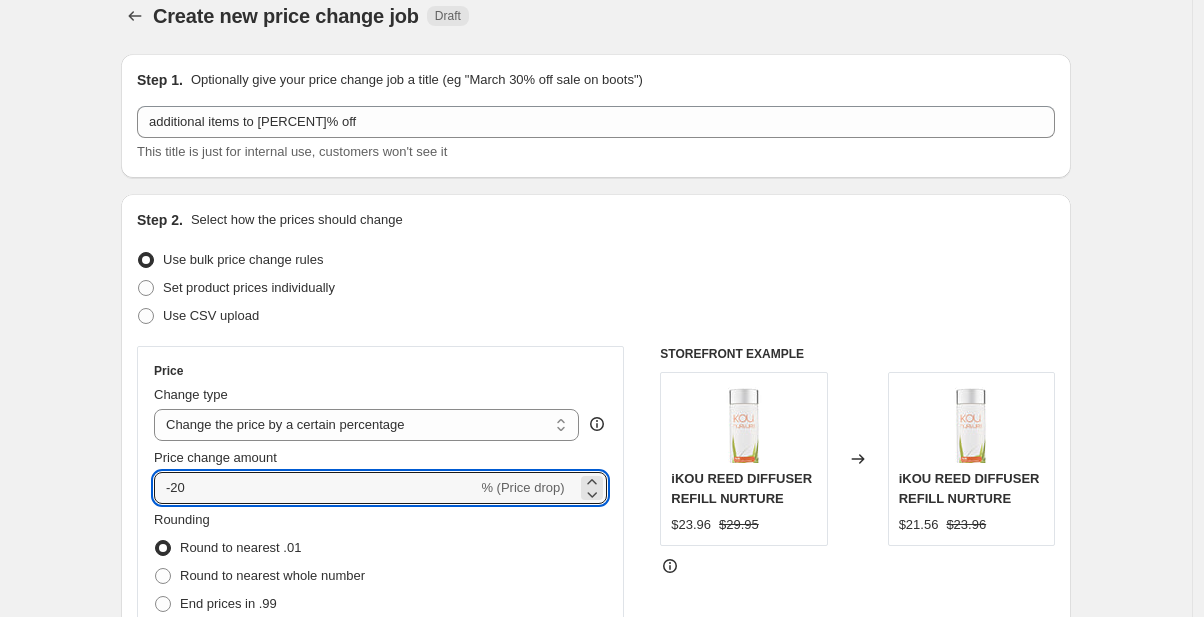 type on "-20" 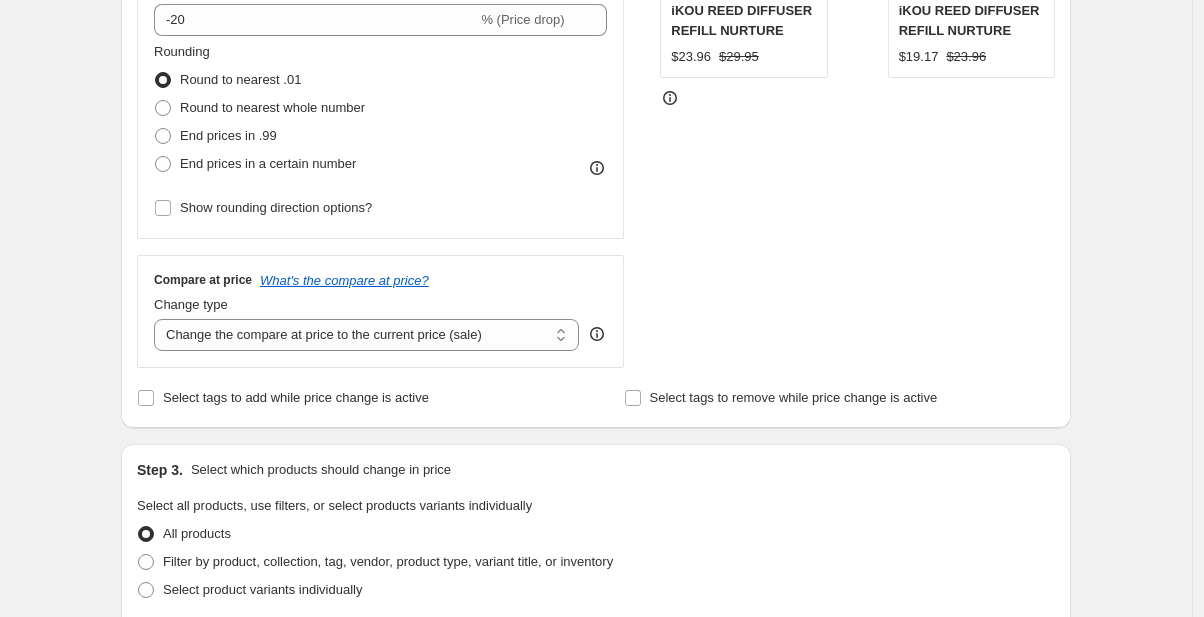 scroll, scrollTop: 636, scrollLeft: 0, axis: vertical 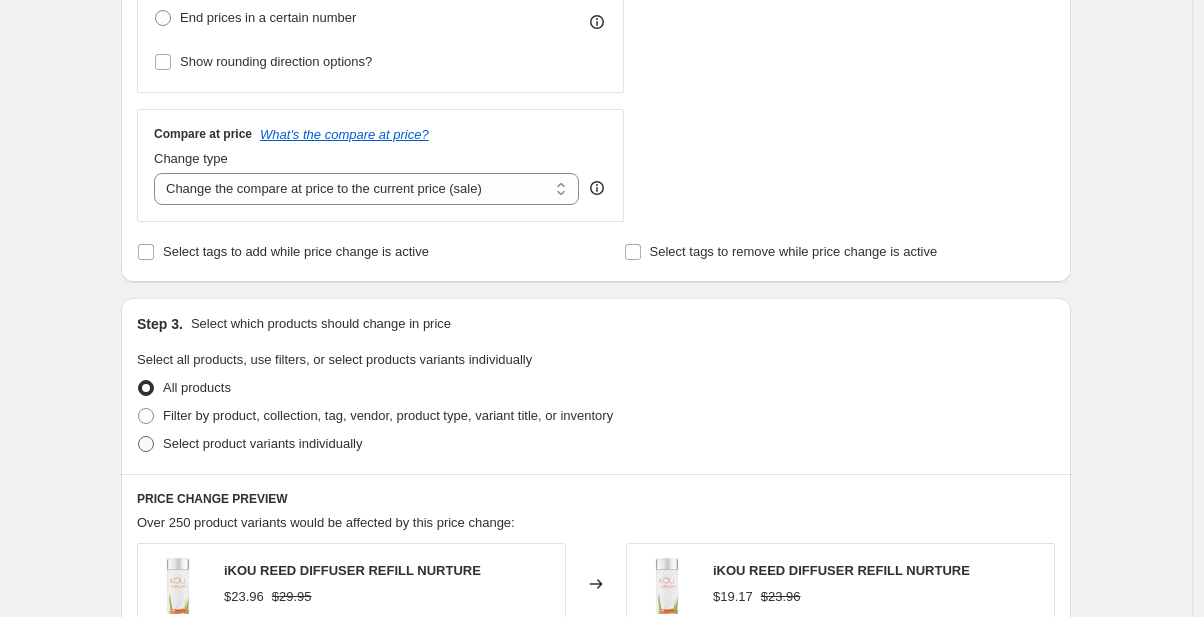 click at bounding box center (146, 444) 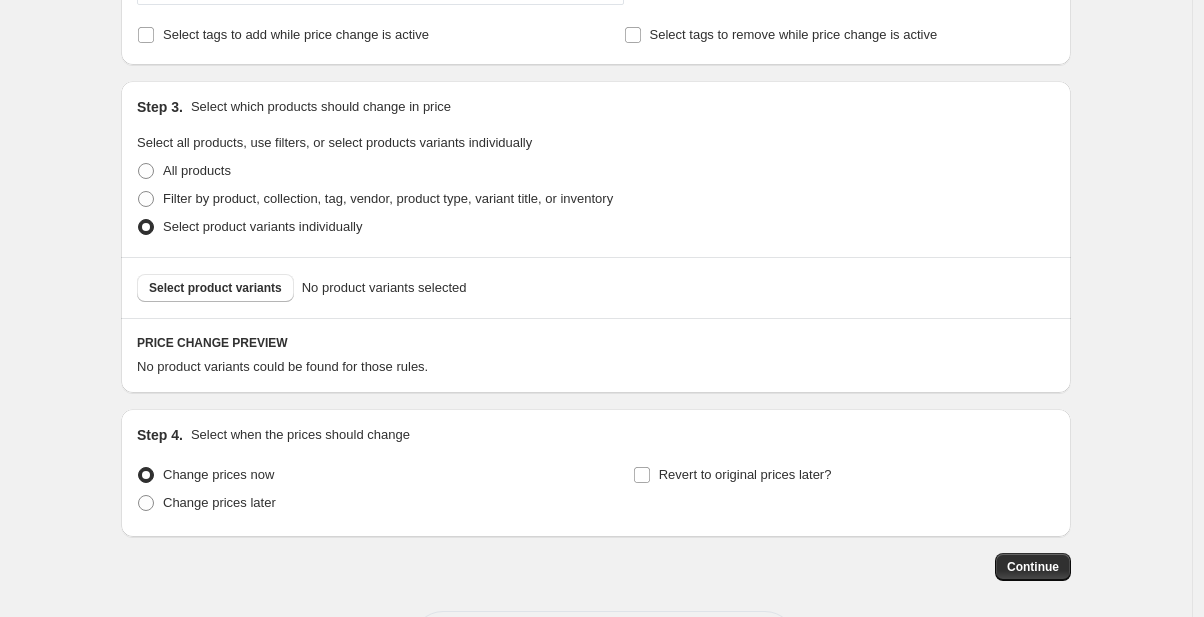scroll, scrollTop: 878, scrollLeft: 0, axis: vertical 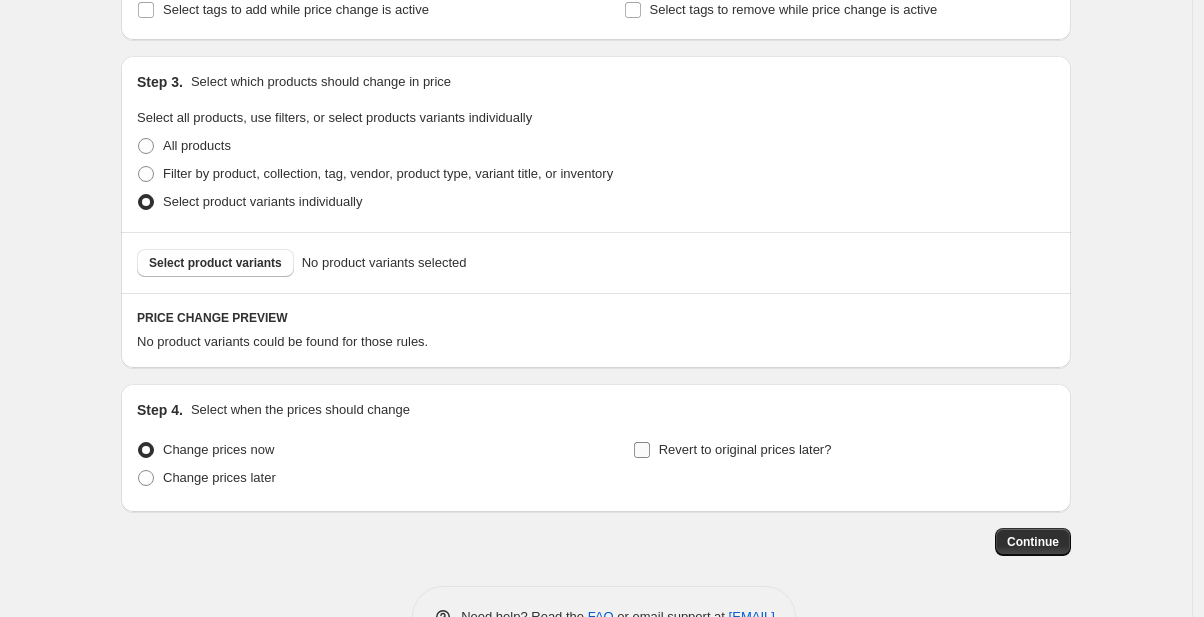 click on "Revert to original prices later?" at bounding box center (642, 450) 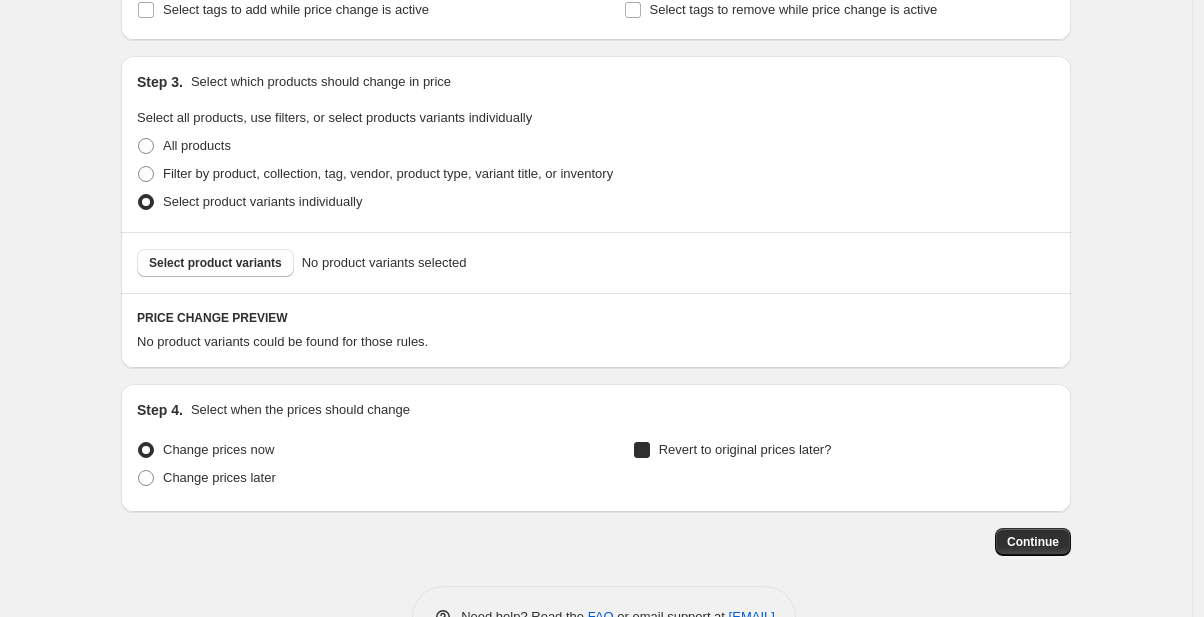 checkbox on "true" 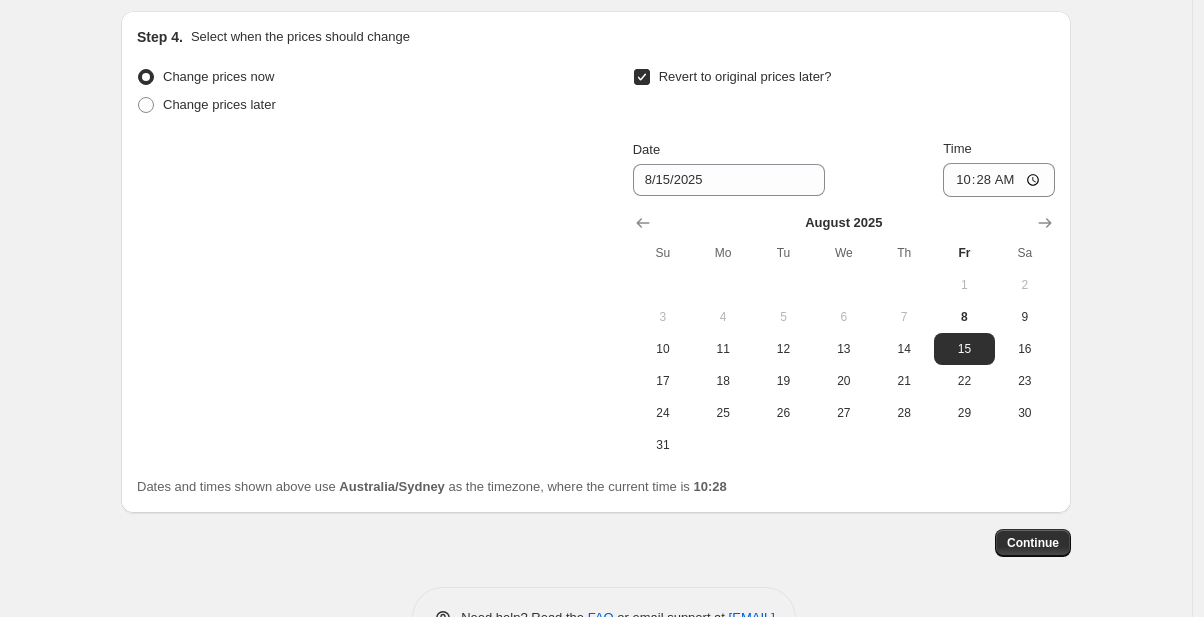 scroll, scrollTop: 1251, scrollLeft: 0, axis: vertical 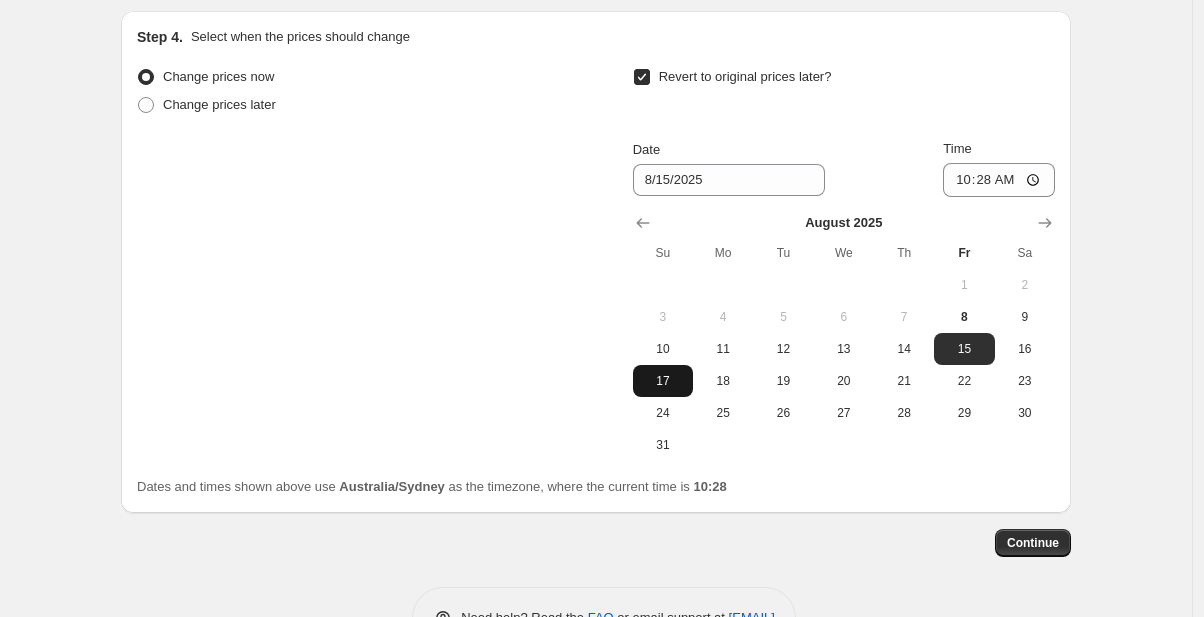 click on "17" at bounding box center (663, 381) 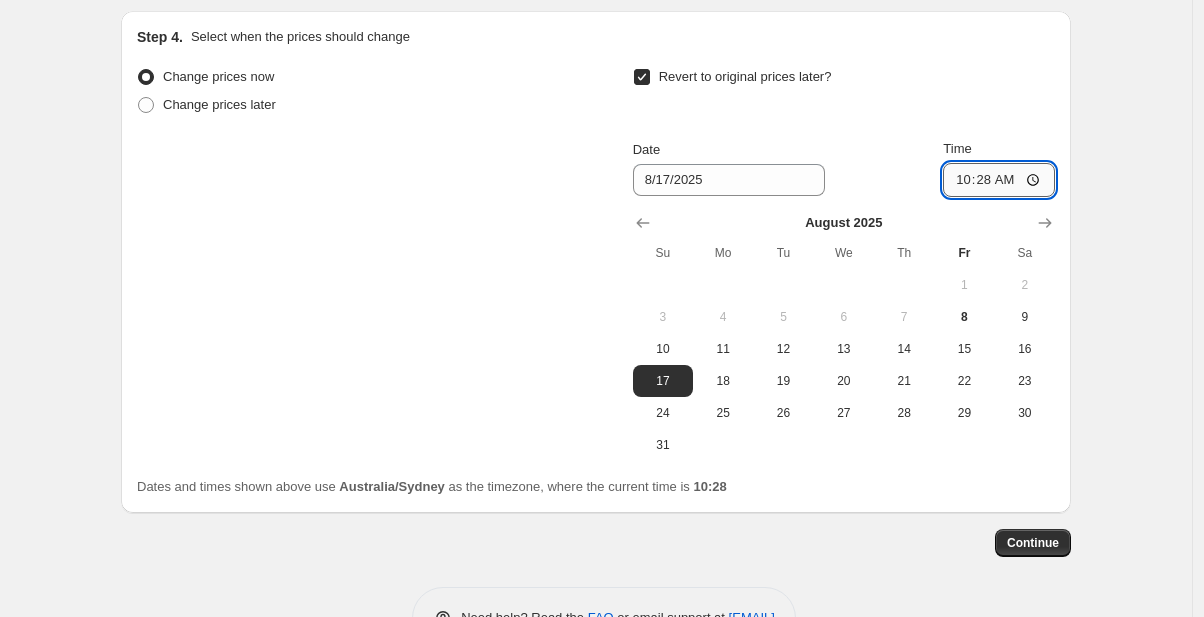 click on "10:28" at bounding box center [999, 180] 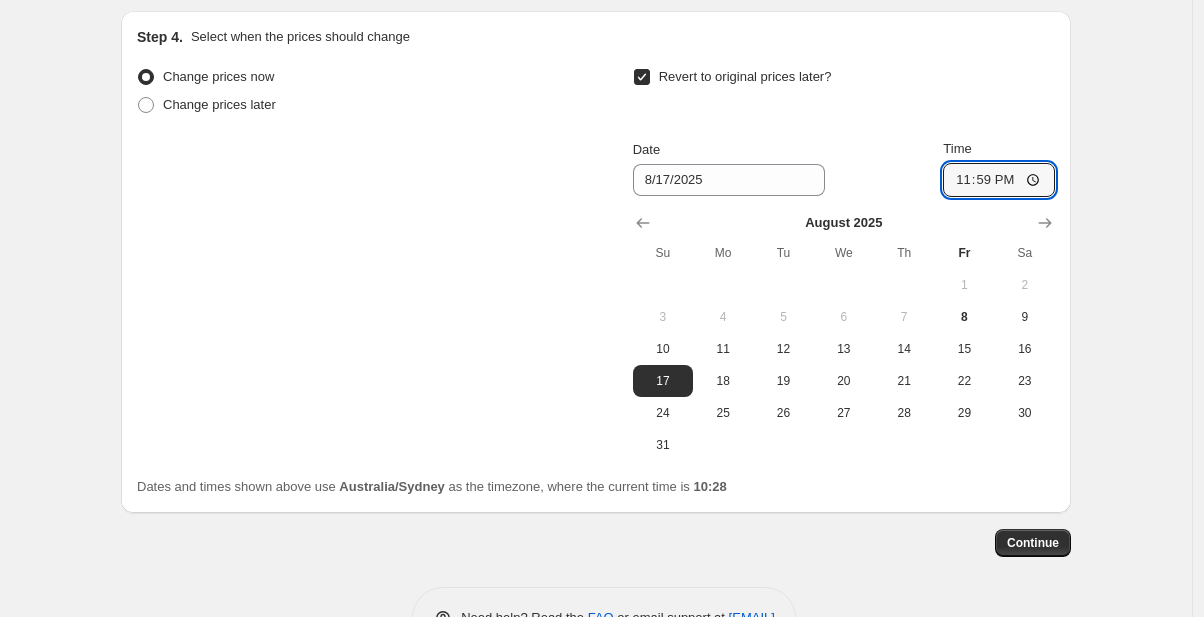 type on "23:59" 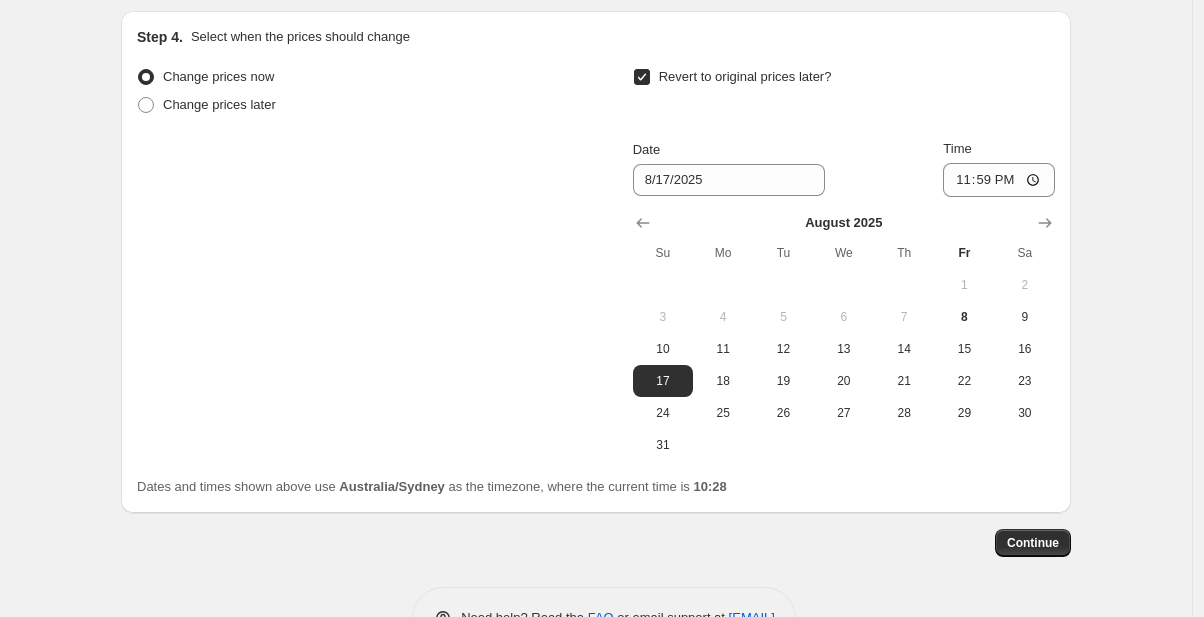 click on "Dates and times shown above use Australia/Sydney as the timezone, where the current time is [TIME]" at bounding box center [596, 487] 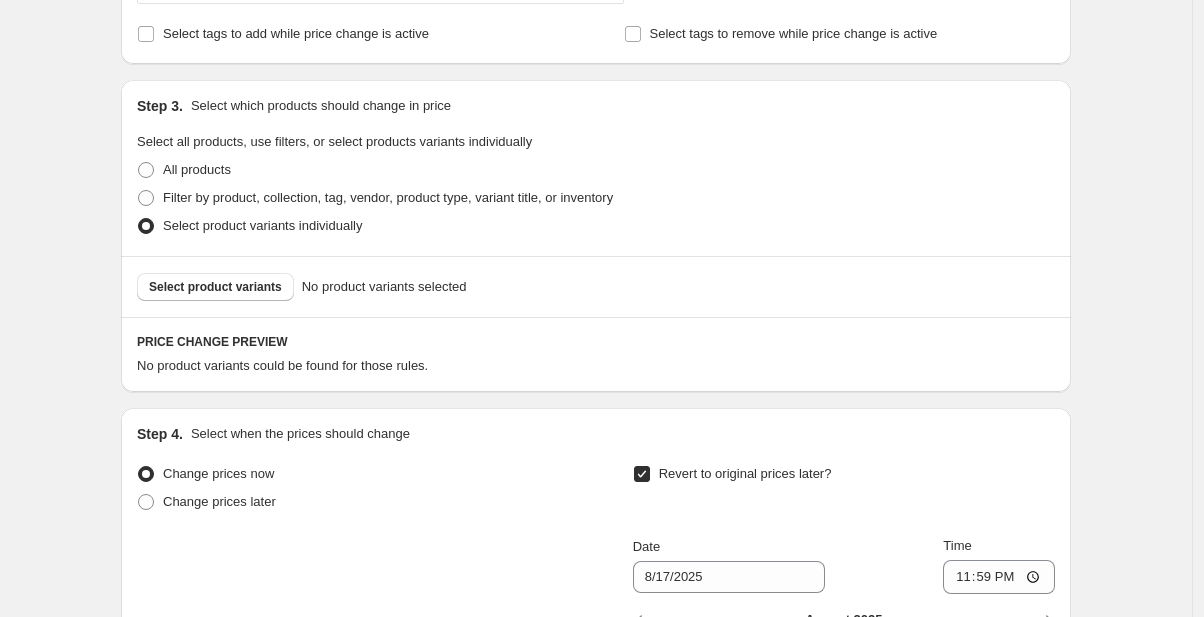 scroll, scrollTop: 853, scrollLeft: 0, axis: vertical 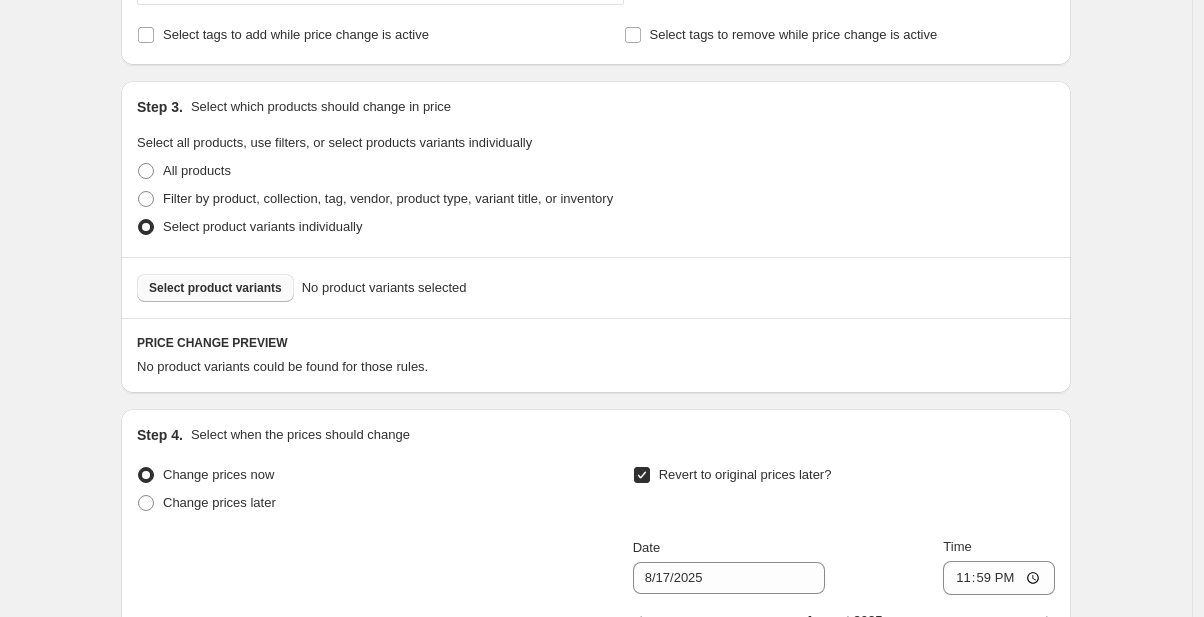 click on "Select product variants" at bounding box center (215, 288) 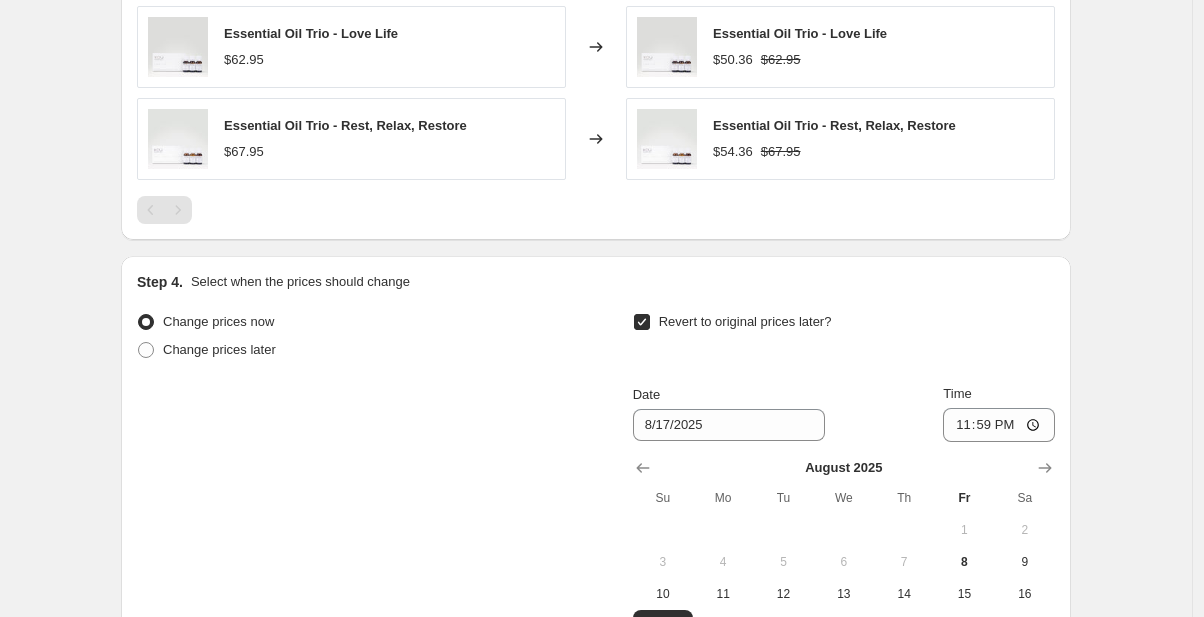 scroll, scrollTop: 1633, scrollLeft: 0, axis: vertical 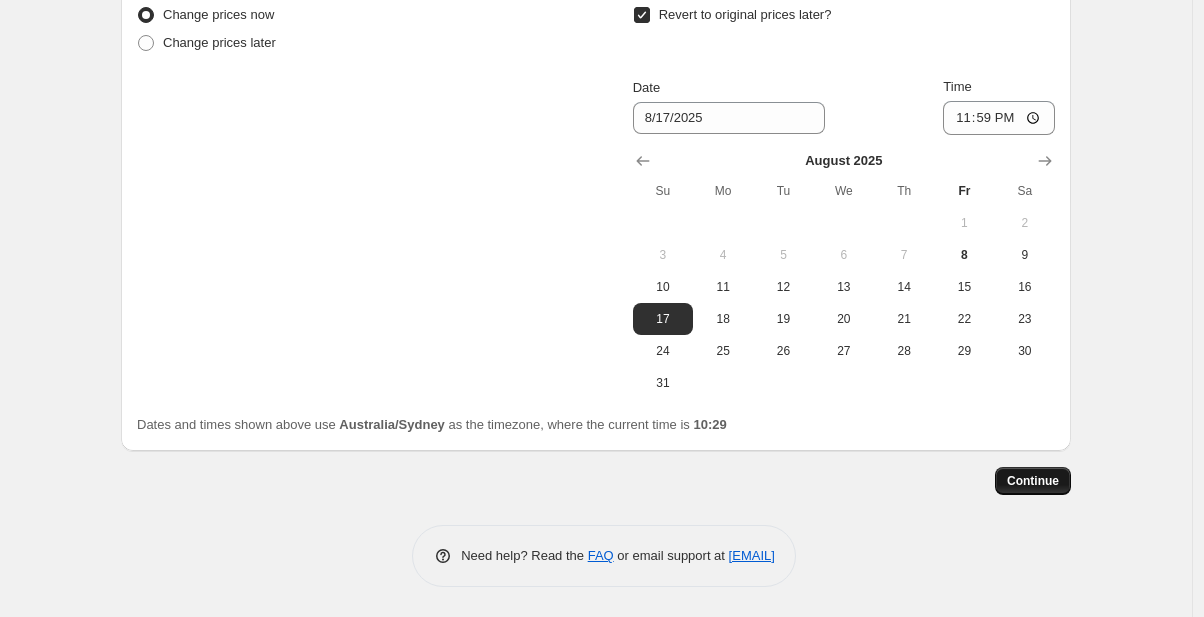 click on "Continue" at bounding box center (1033, 481) 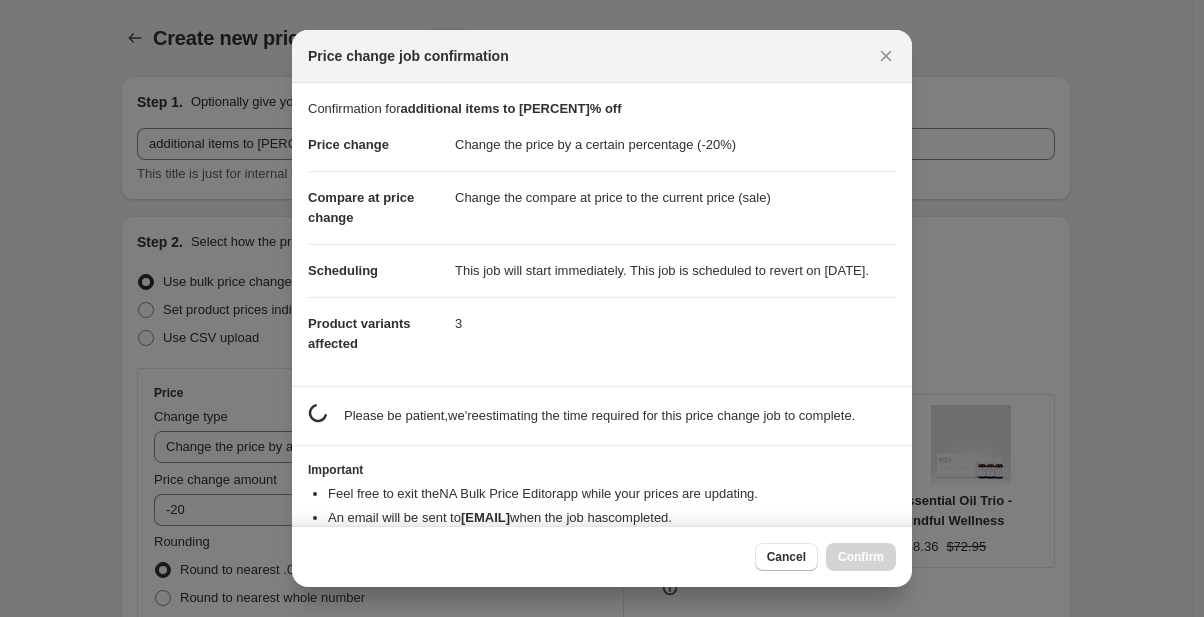 scroll, scrollTop: 1633, scrollLeft: 0, axis: vertical 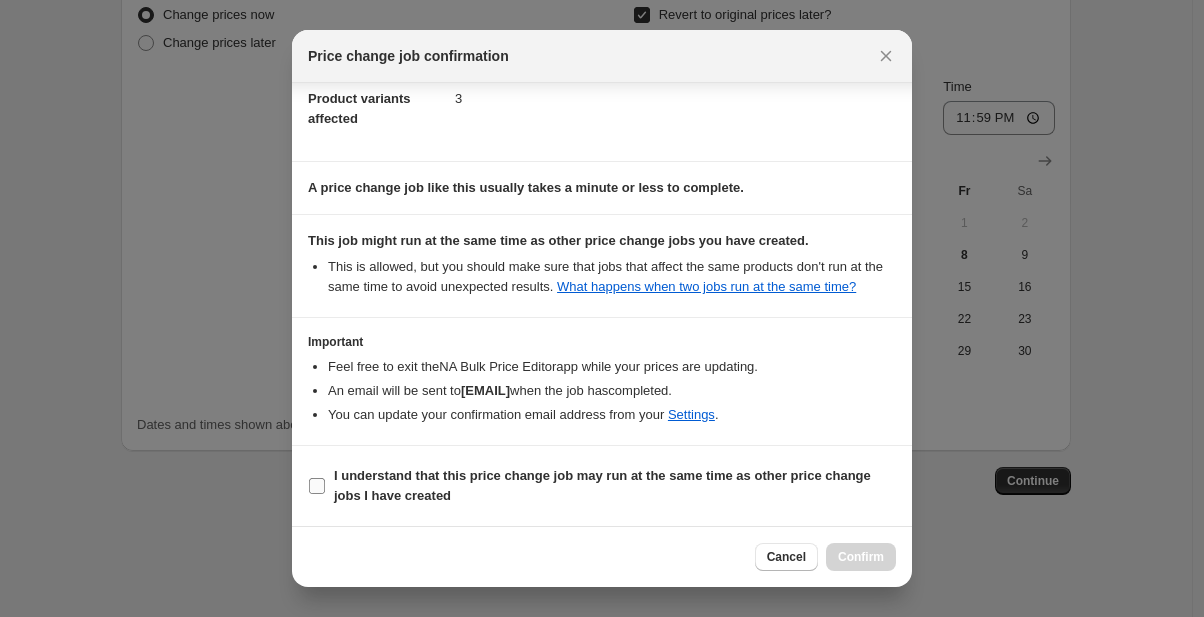click on "I understand that this price change job may run at the same time as other price change jobs I have created" at bounding box center [602, 485] 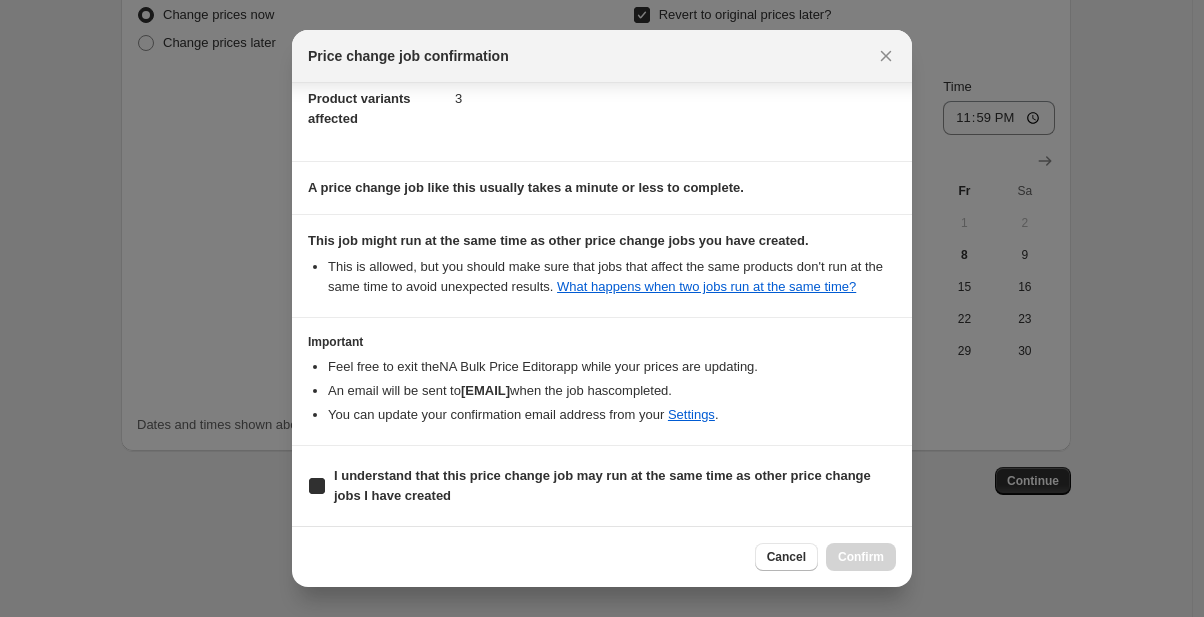 checkbox on "true" 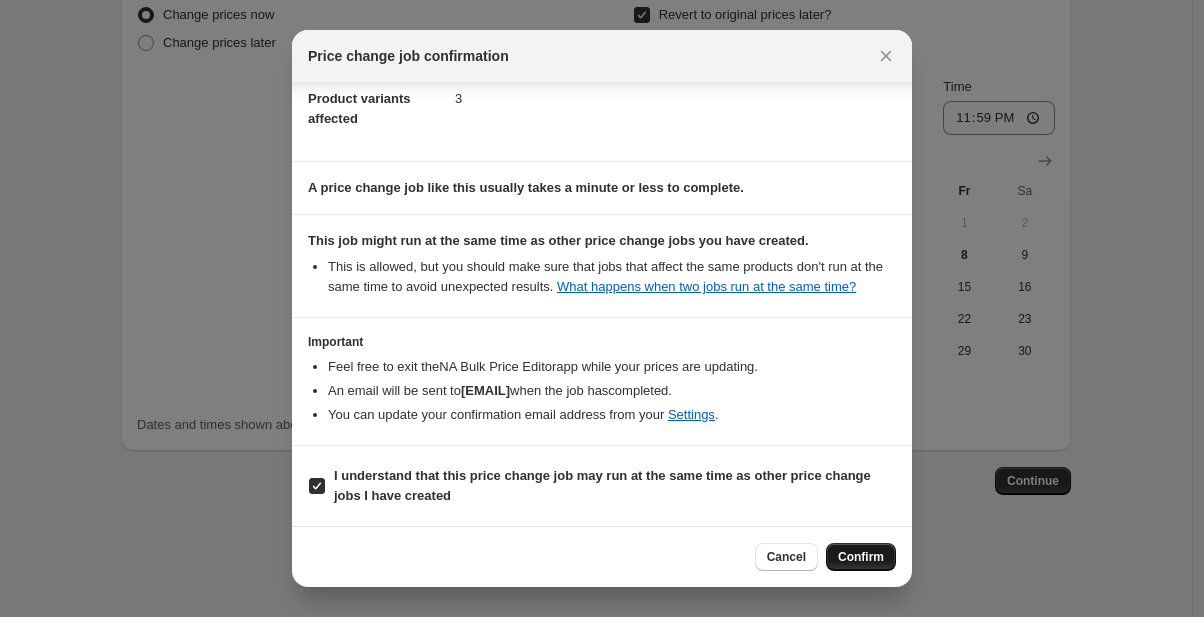 click on "Confirm" at bounding box center [861, 557] 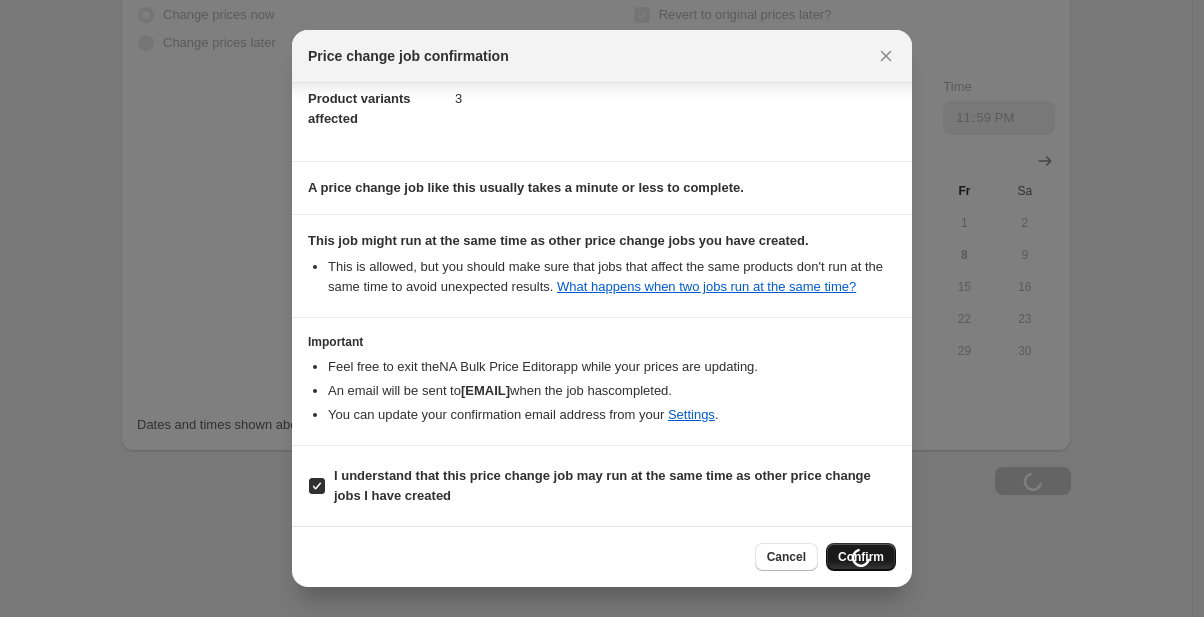 type on "additional items to [PERCENT]% off" 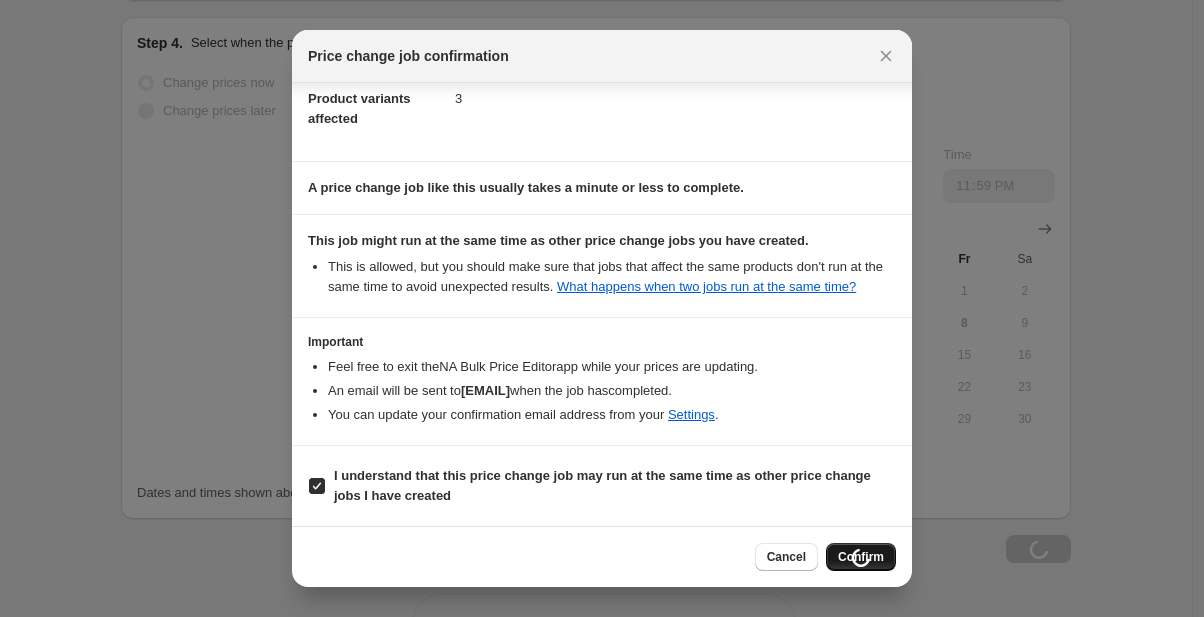 scroll, scrollTop: 1701, scrollLeft: 0, axis: vertical 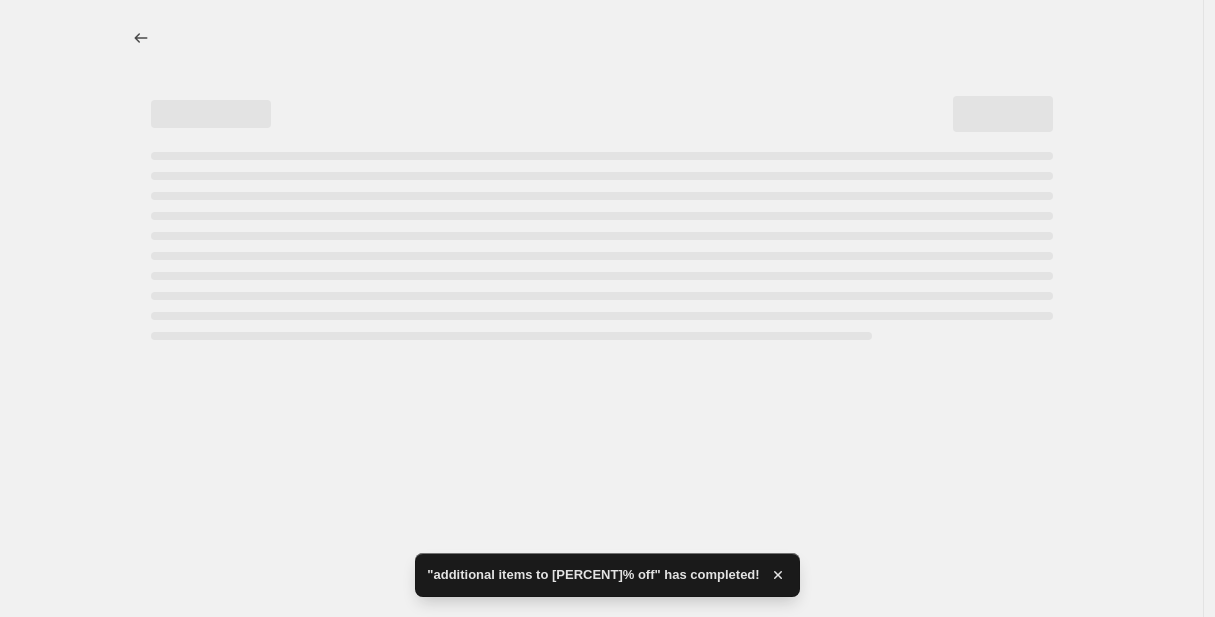 select on "percentage" 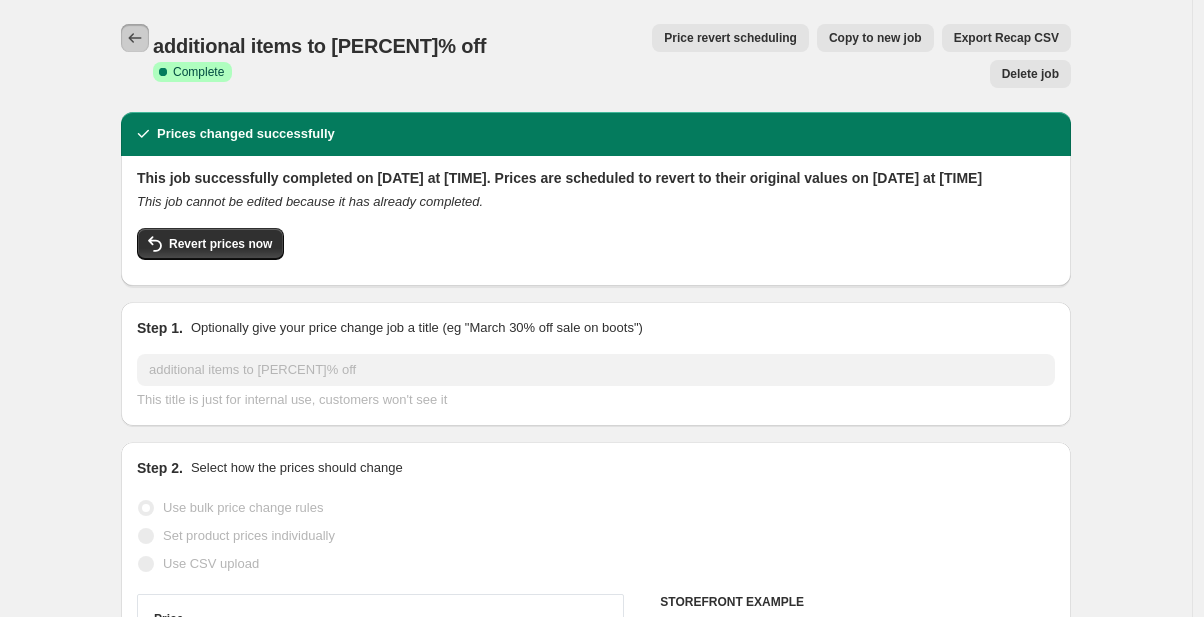 click at bounding box center [135, 38] 